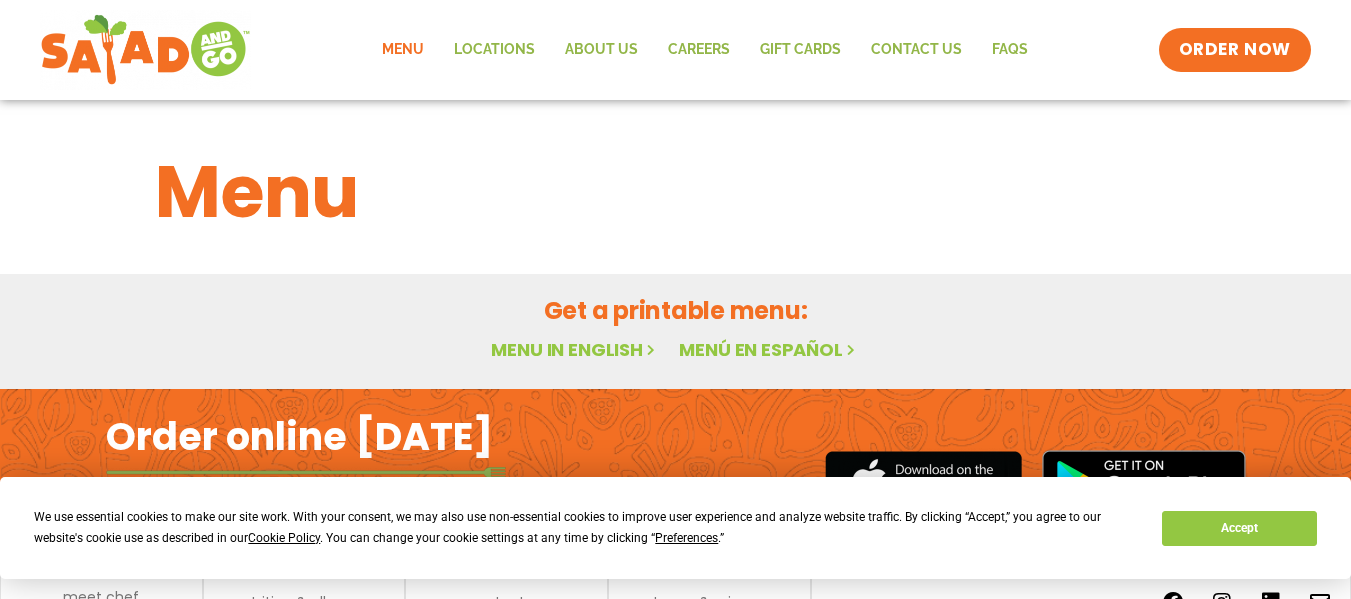 scroll, scrollTop: 0, scrollLeft: 0, axis: both 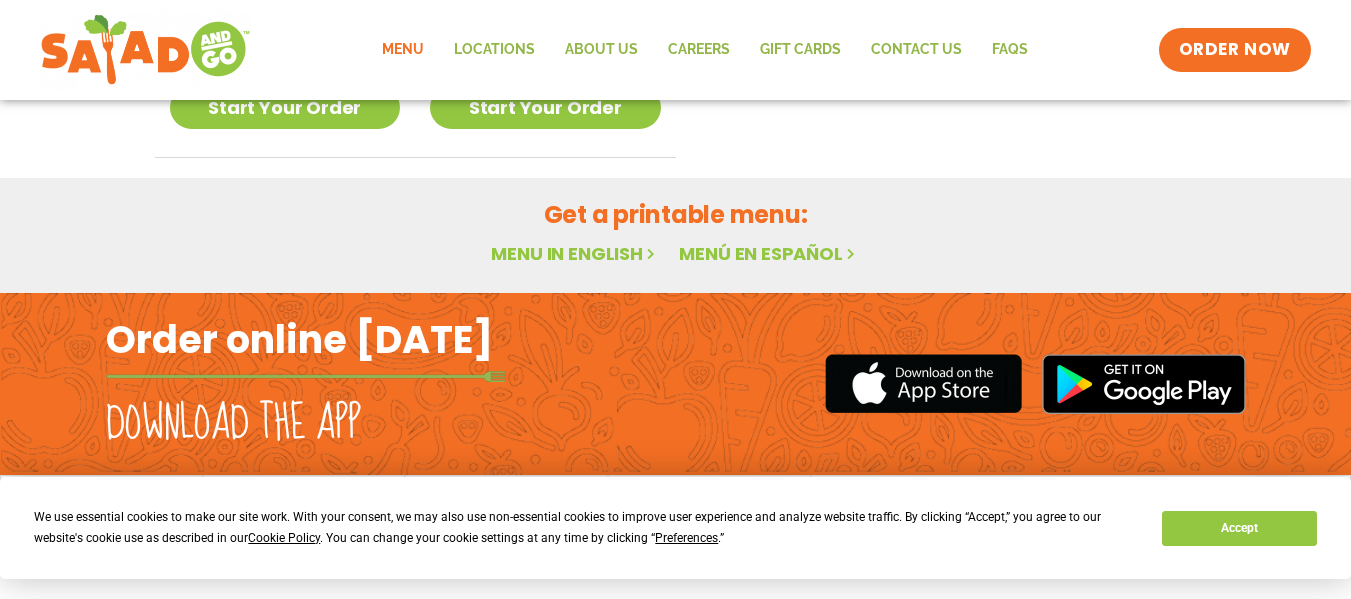 click on "Menu in English" at bounding box center [575, 253] 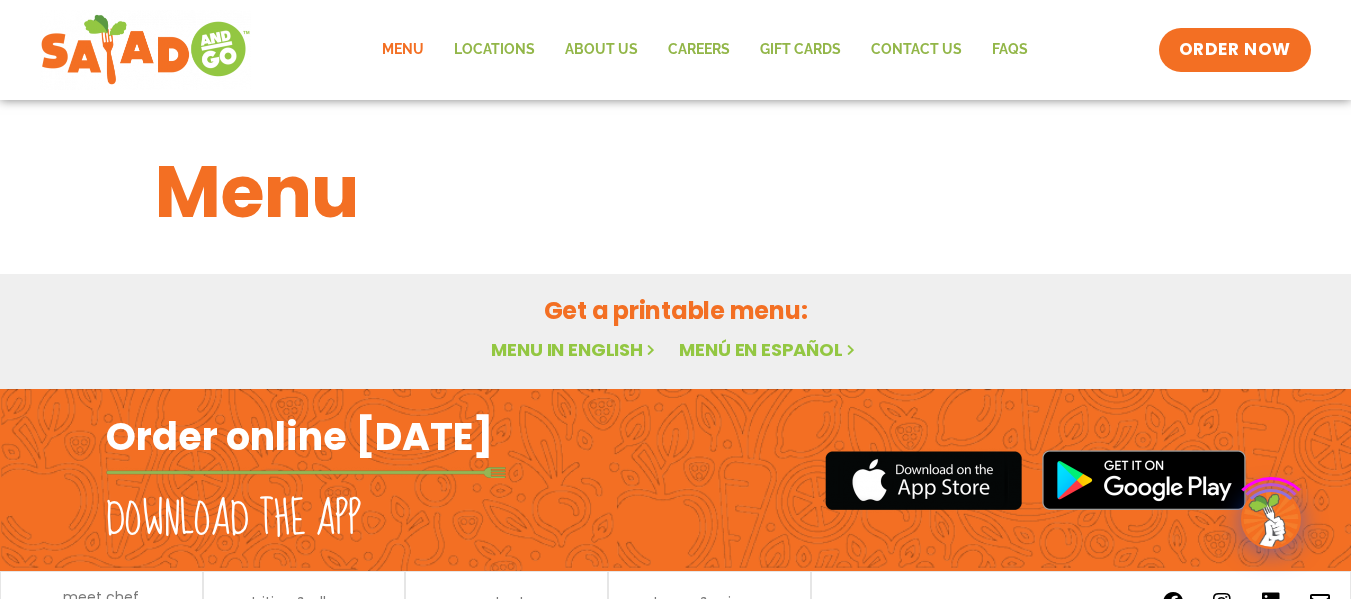scroll, scrollTop: 0, scrollLeft: 0, axis: both 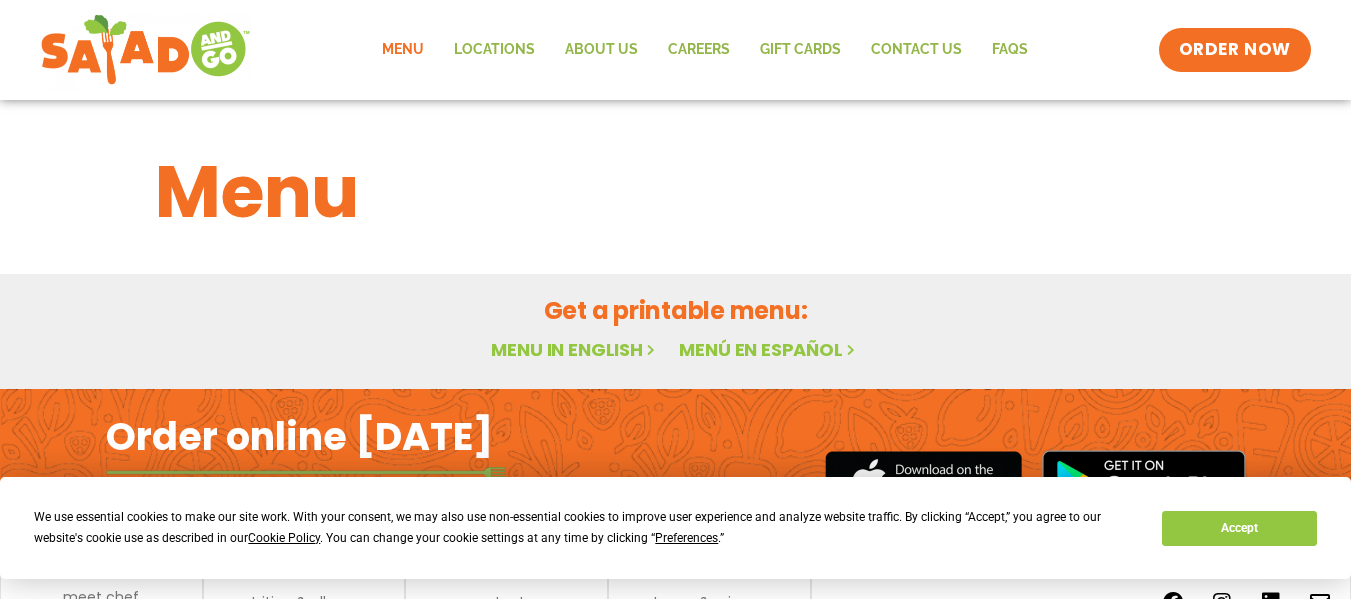 click on "Menu in English" at bounding box center [575, 349] 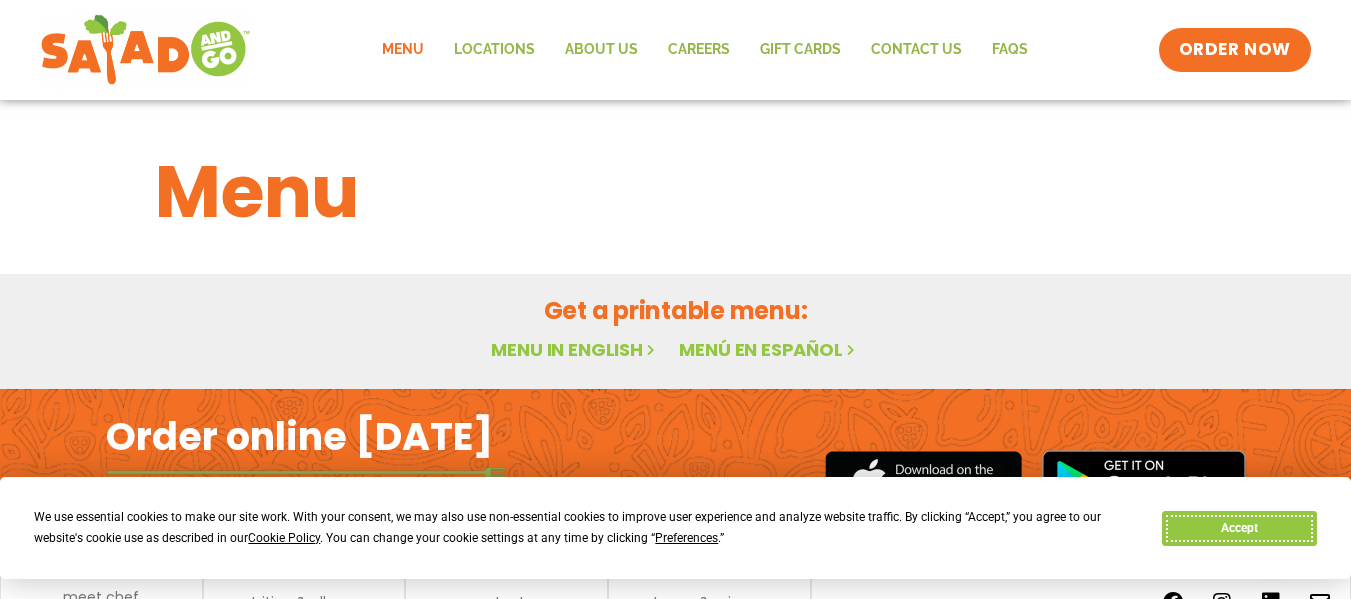 click on "Accept" at bounding box center (1239, 528) 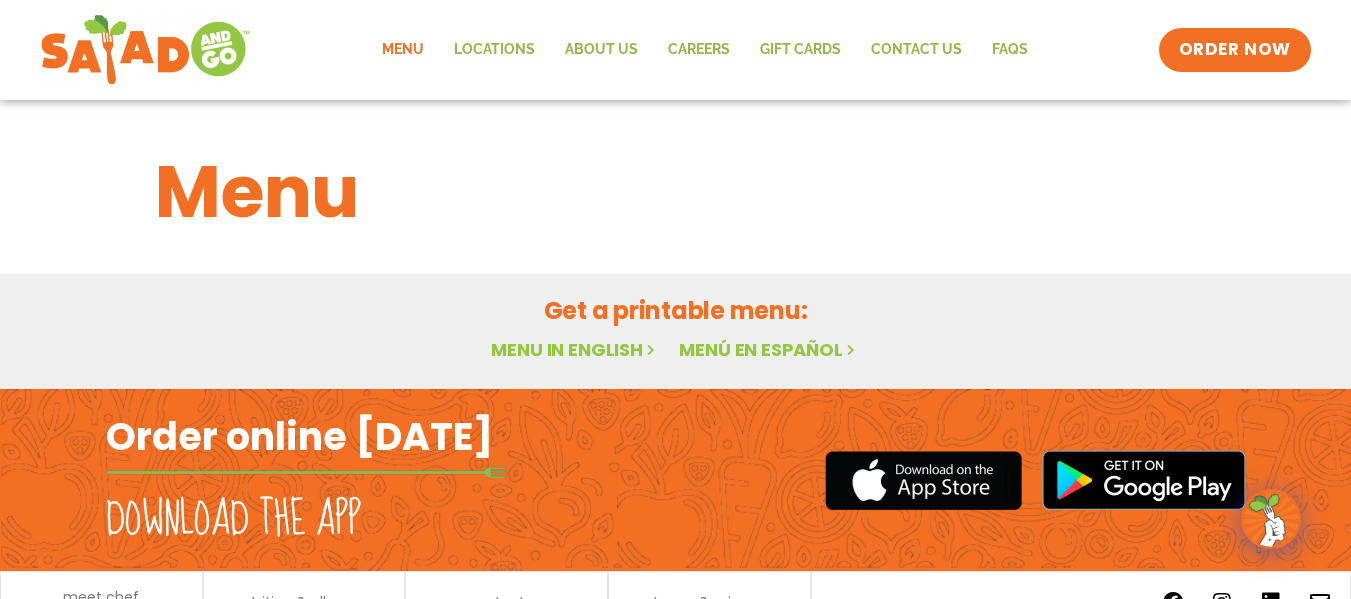 click on "Menu in English" at bounding box center [575, 349] 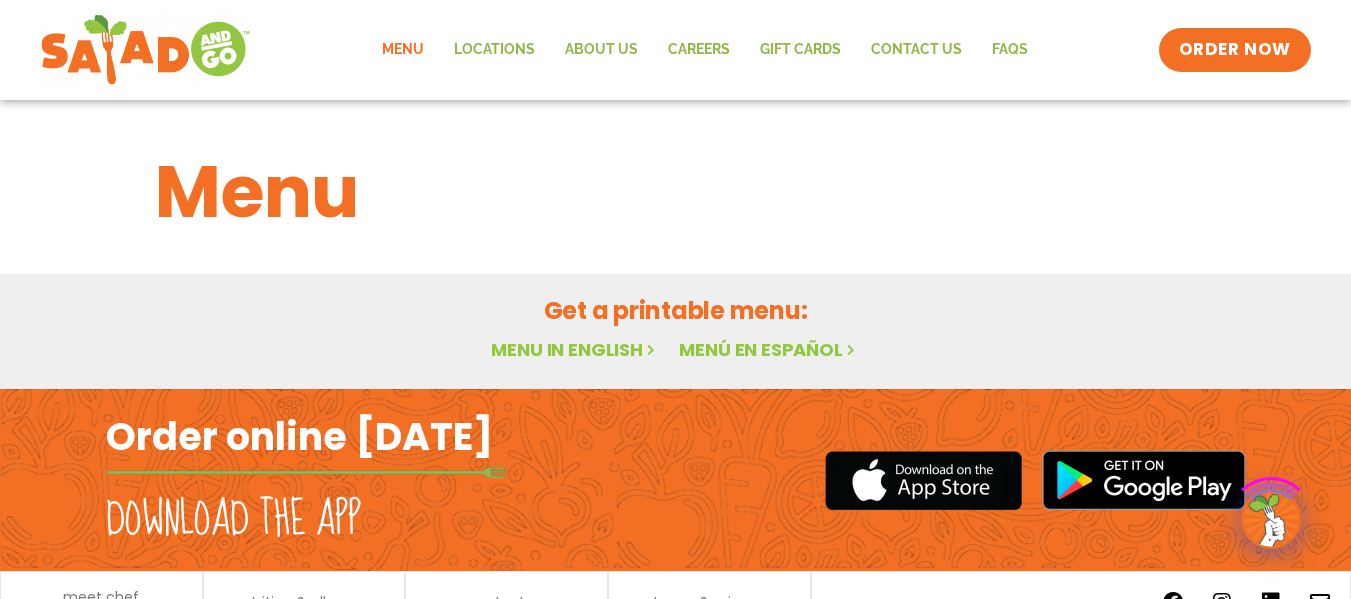 scroll, scrollTop: 0, scrollLeft: 0, axis: both 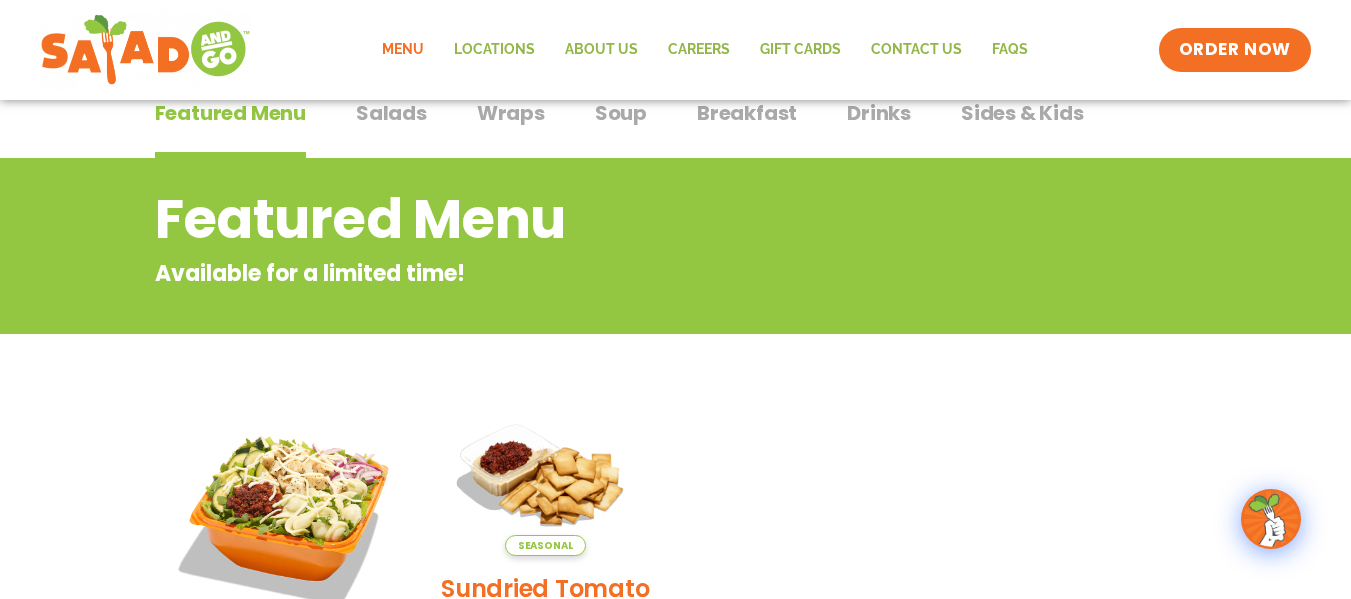 drag, startPoint x: 1365, startPoint y: 324, endPoint x: 1348, endPoint y: 646, distance: 322.44846 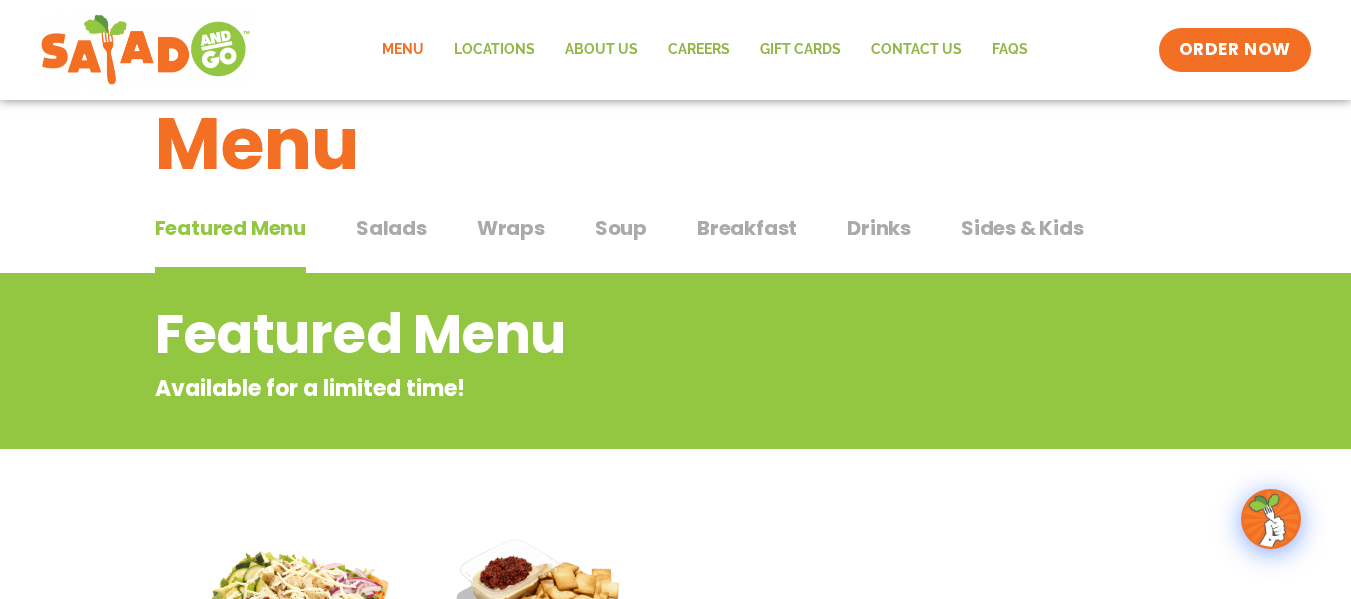 scroll, scrollTop: 0, scrollLeft: 0, axis: both 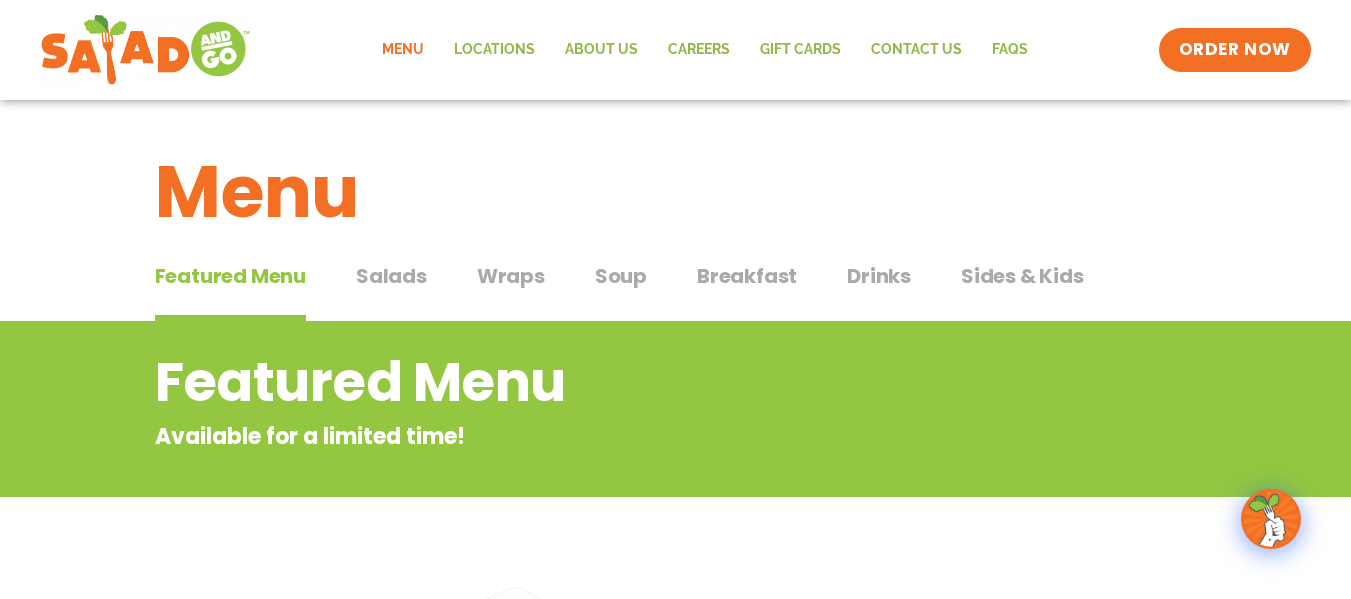 click on "Salads   Salads" at bounding box center (391, 291) 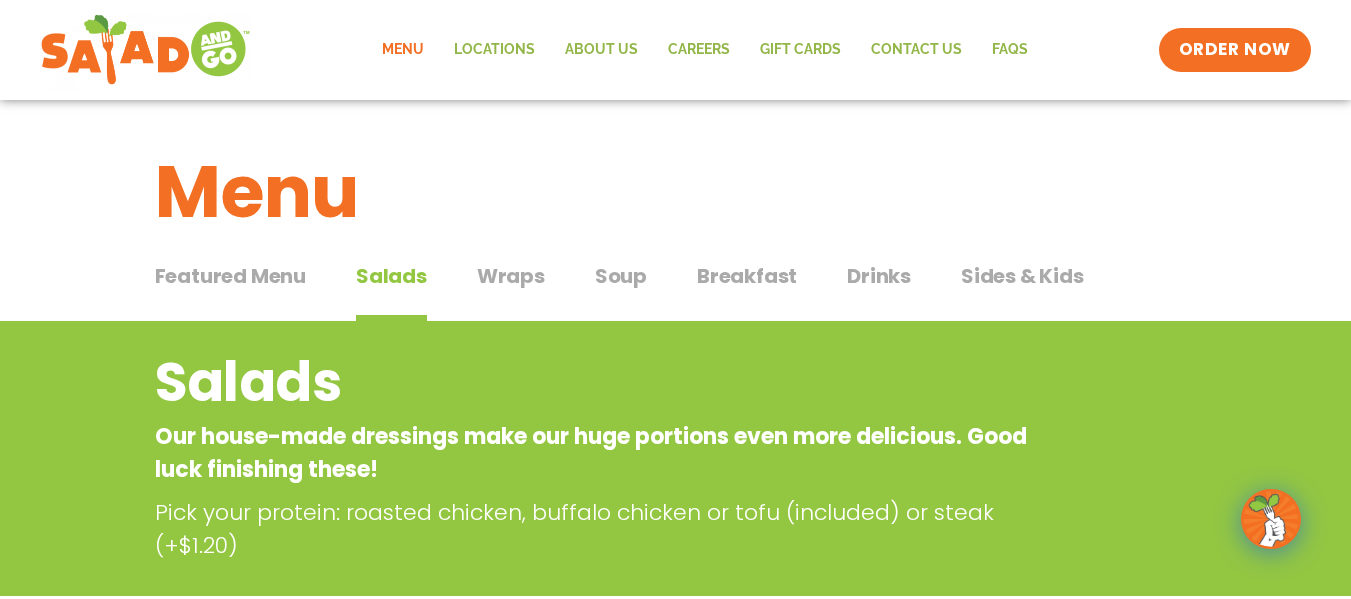 scroll, scrollTop: 524, scrollLeft: 0, axis: vertical 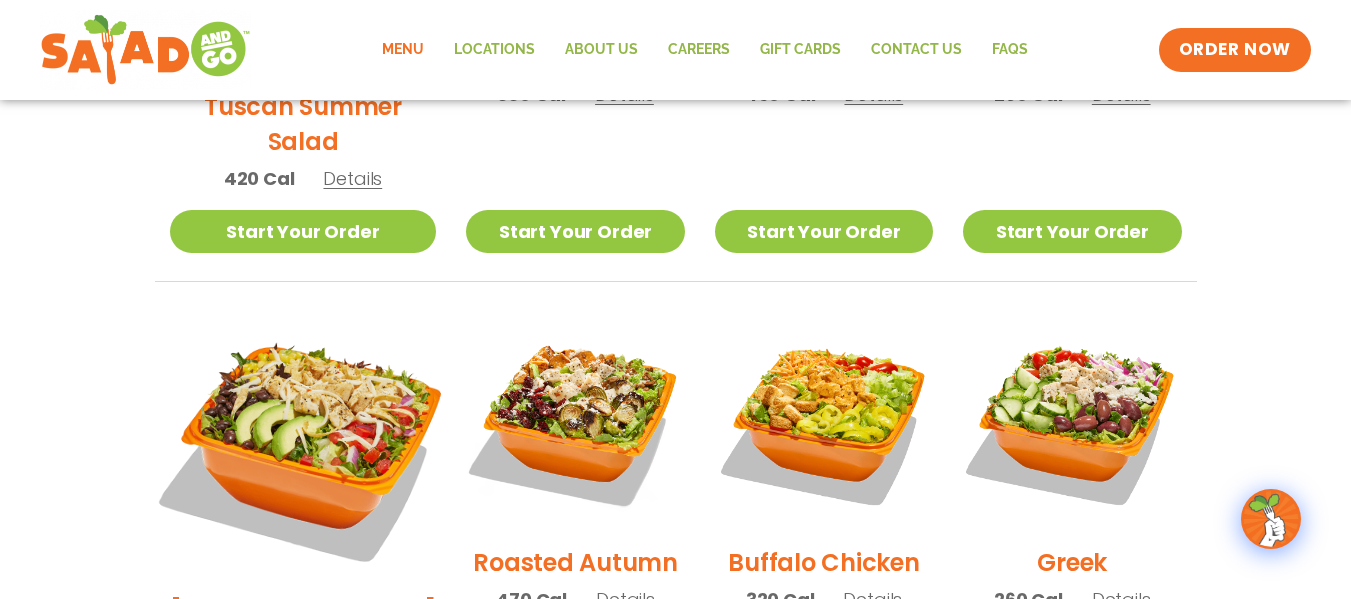 click at bounding box center [302, 445] 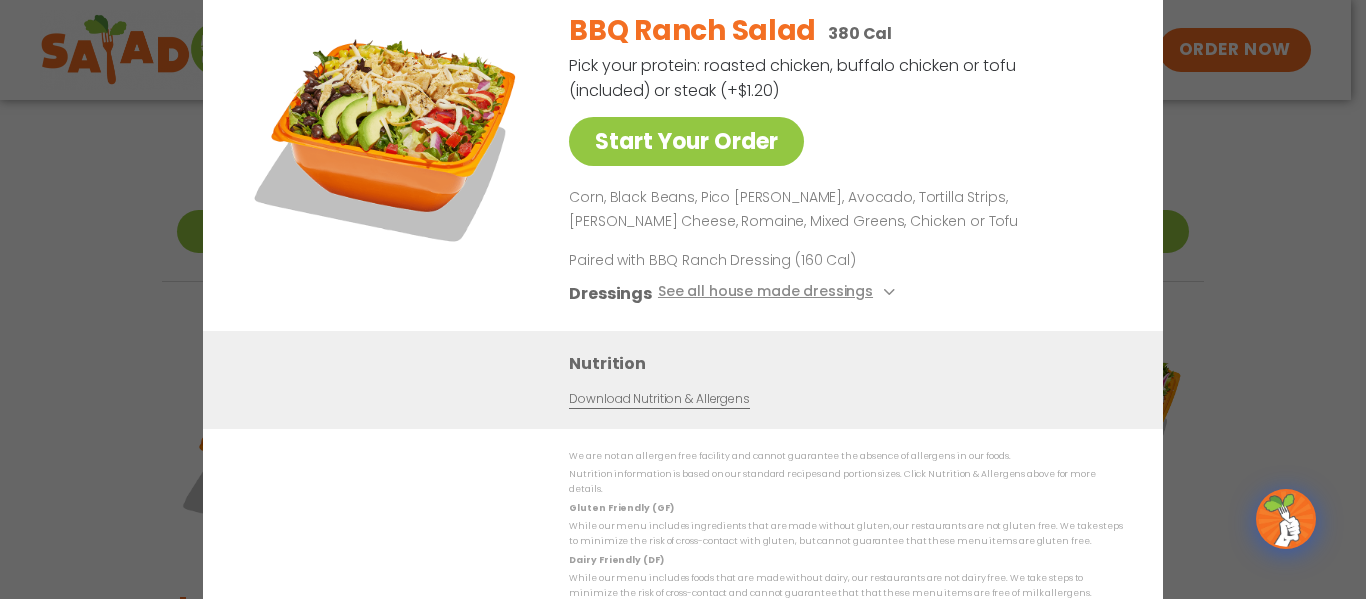 click on "Start Your Order BBQ Ranch Salad  380 Cal  Pick your protein: roasted chicken, buffalo chicken or tofu (included) or steak (+$1.20)   Start Your Order Corn, Black Beans, Pico [PERSON_NAME], Avocado, Tortilla Strips, [PERSON_NAME] Cheese, Romaine, Mixed Greens, Chicken or Tofu Paired with BBQ Ranch Dressing (160 Cal) Dressings   See all house made dressings    BBQ Ranch GF   Balsamic Vinaigrette GF [PERSON_NAME] GF   Creamy Blue Cheese GF   Creamy Greek GF   Jalapeño Ranch GF   Ranch GF   Thai Peanut GF DF Nutrition   Download Nutrition & Allergens We are not an allergen free facility and cannot guarantee the absence of allergens in our foods. Nutrition information is based on our standard recipes and portion sizes. Click Nutrition & Allergens above for more details. Gluten Friendly (GF) Dairy Friendly (DF)" at bounding box center [683, 299] 